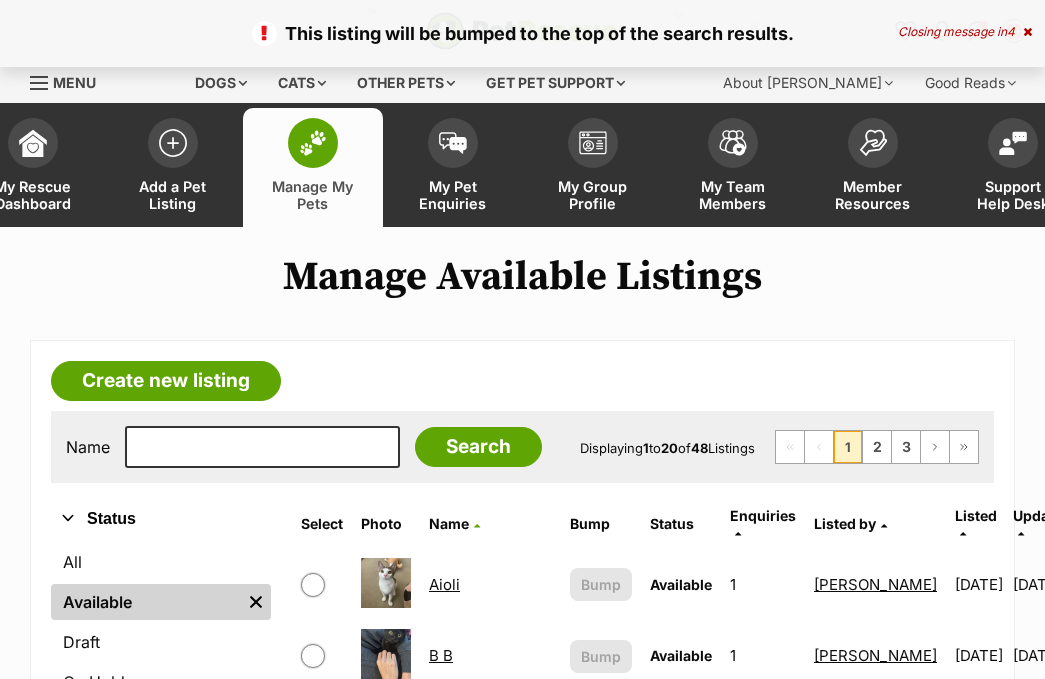 scroll, scrollTop: 642, scrollLeft: 0, axis: vertical 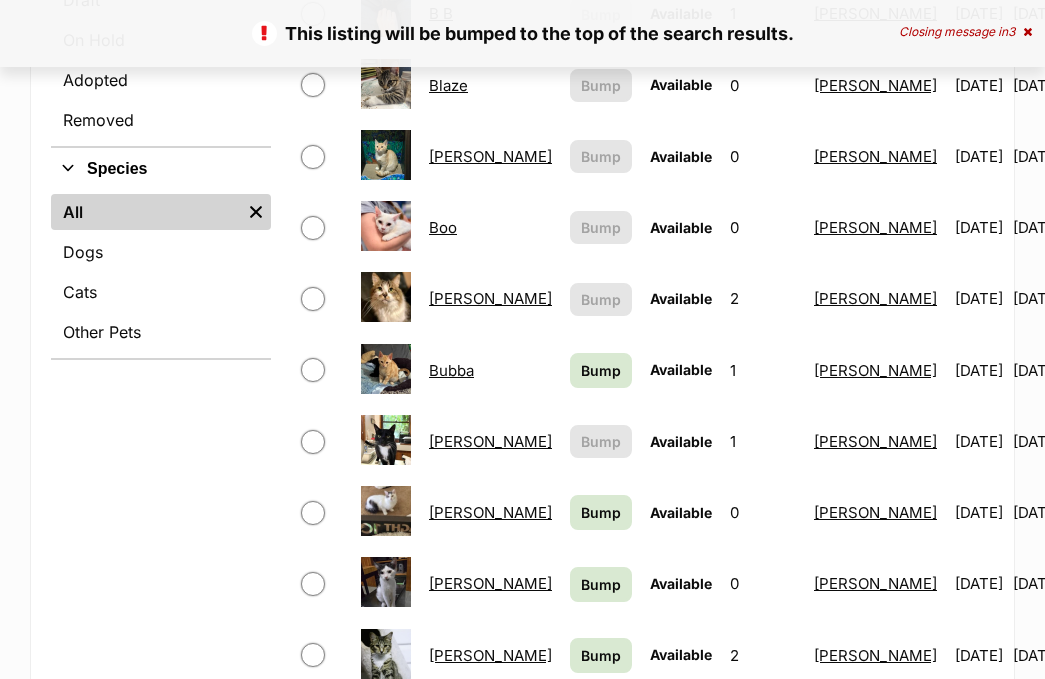 click on "Bump" at bounding box center (601, 370) 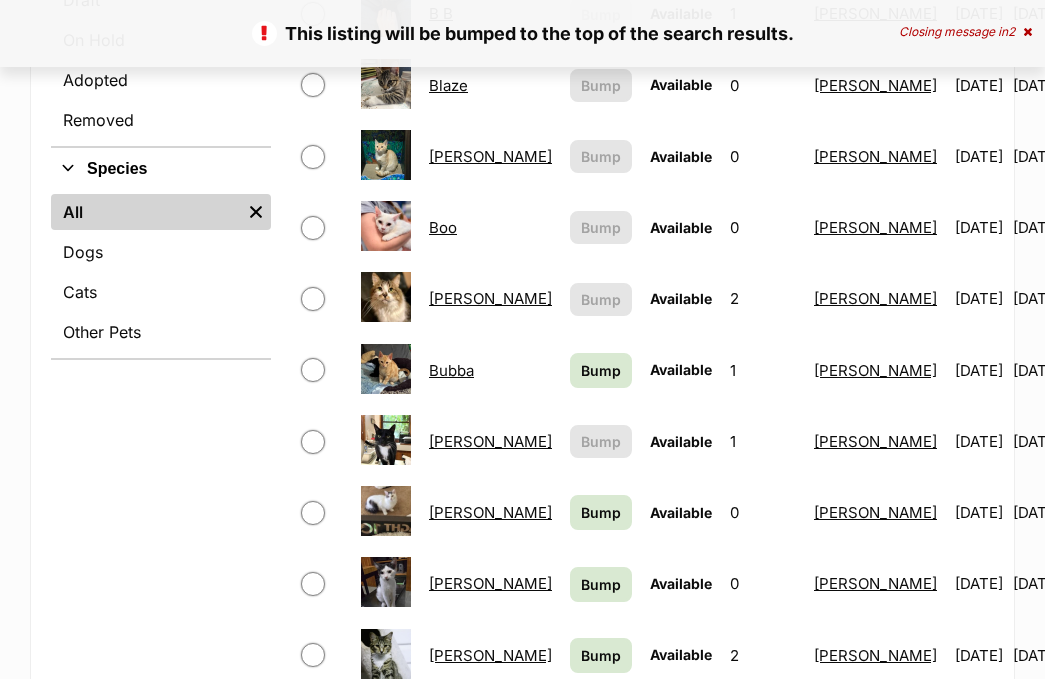 click on "Bump" at bounding box center [601, 512] 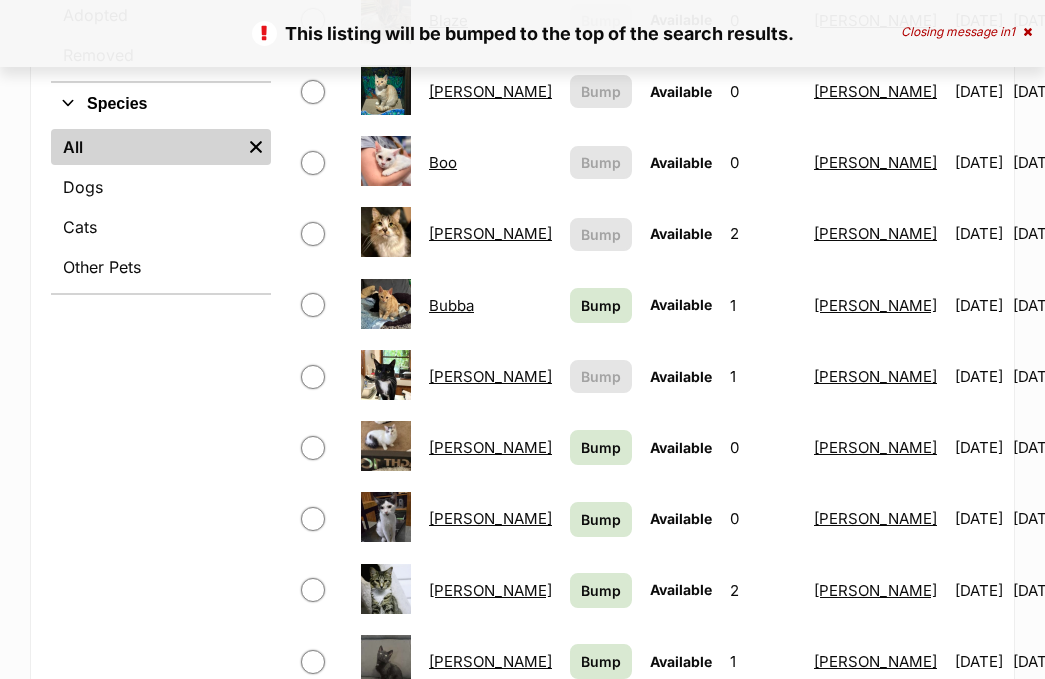 click on "Bump" at bounding box center (601, 519) 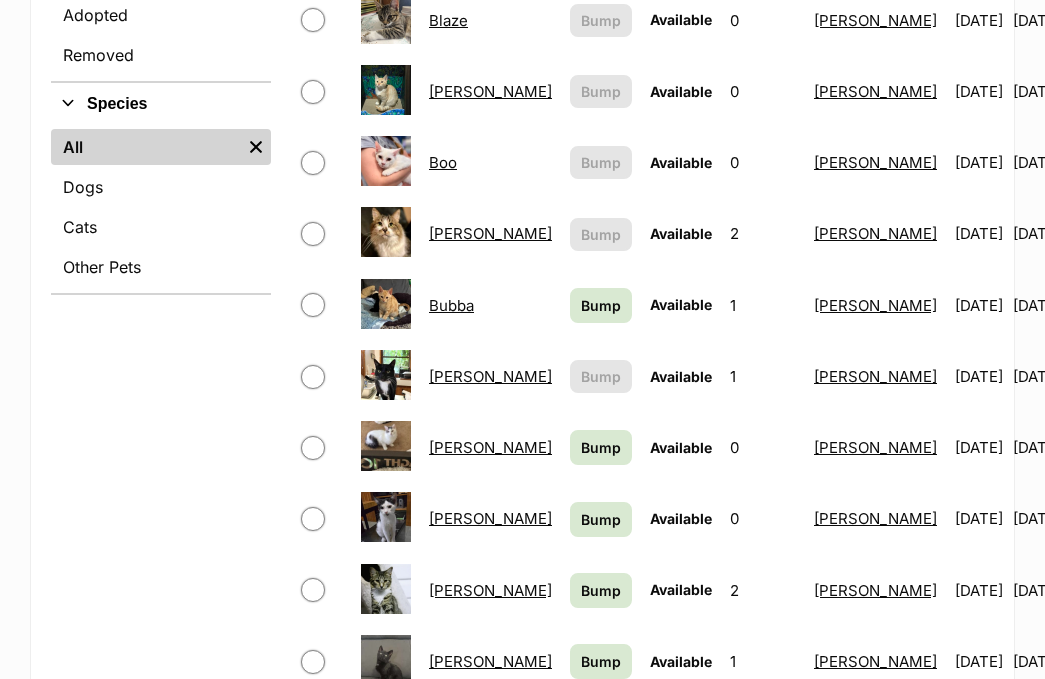 click on "Bump" at bounding box center (601, 661) 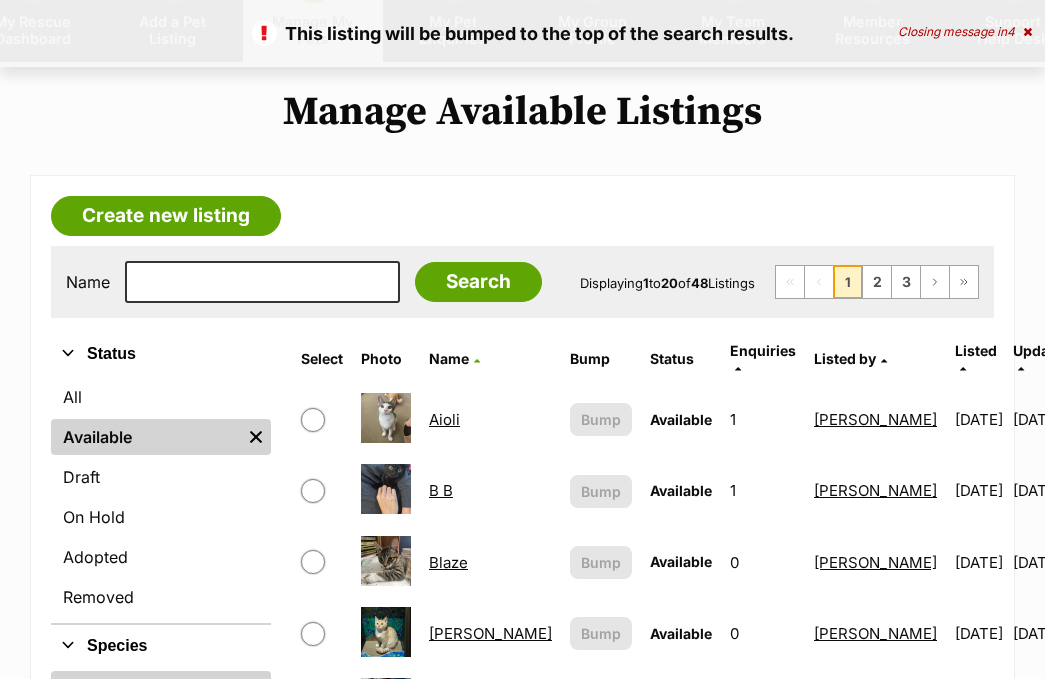 scroll, scrollTop: 0, scrollLeft: 0, axis: both 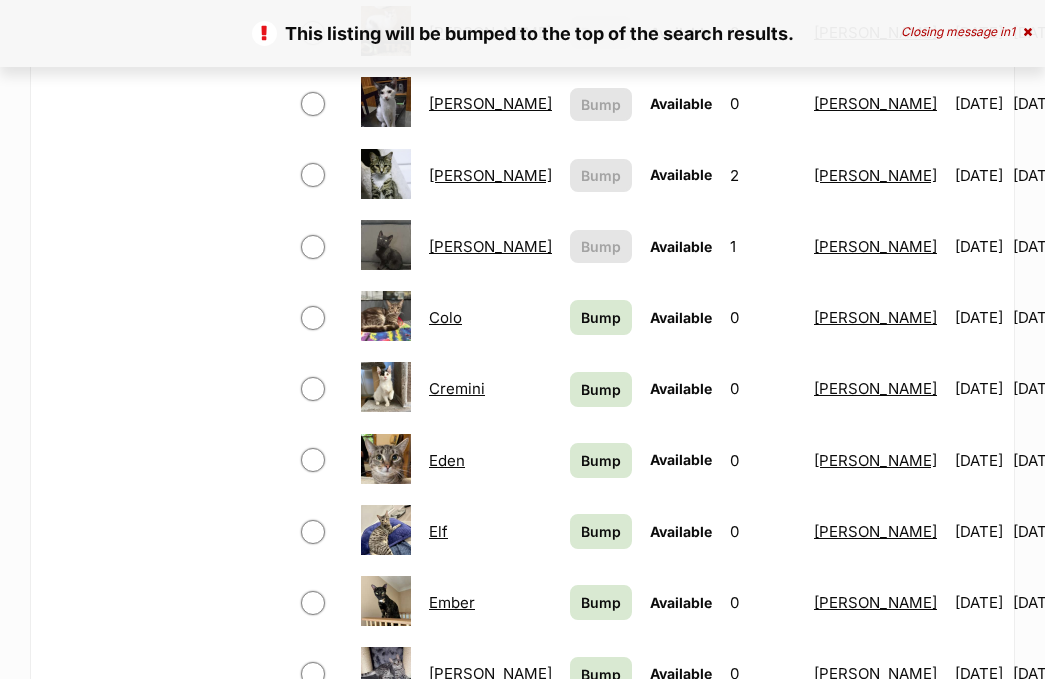 click on "Bump" at bounding box center [601, 317] 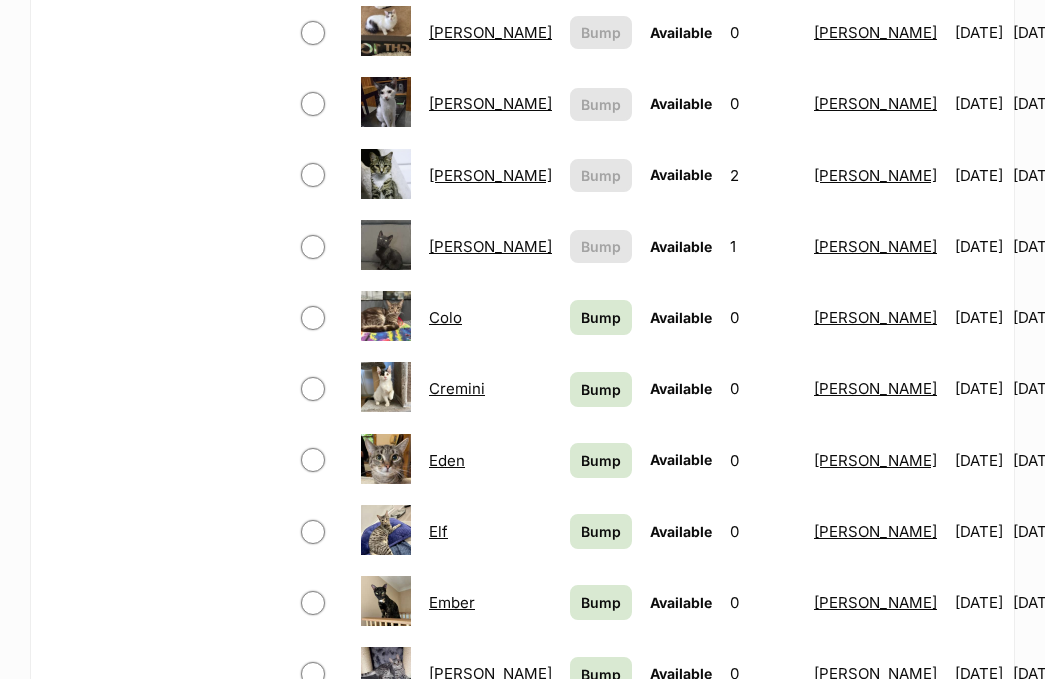 click on "Bump" at bounding box center (601, 389) 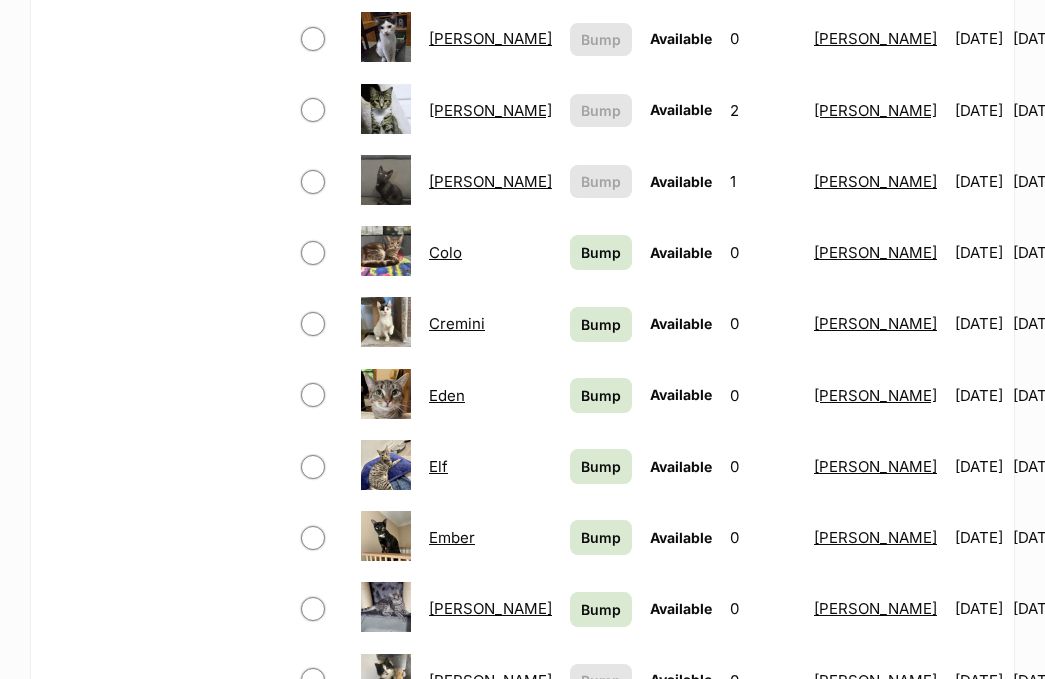 click on "Bump" at bounding box center (601, 395) 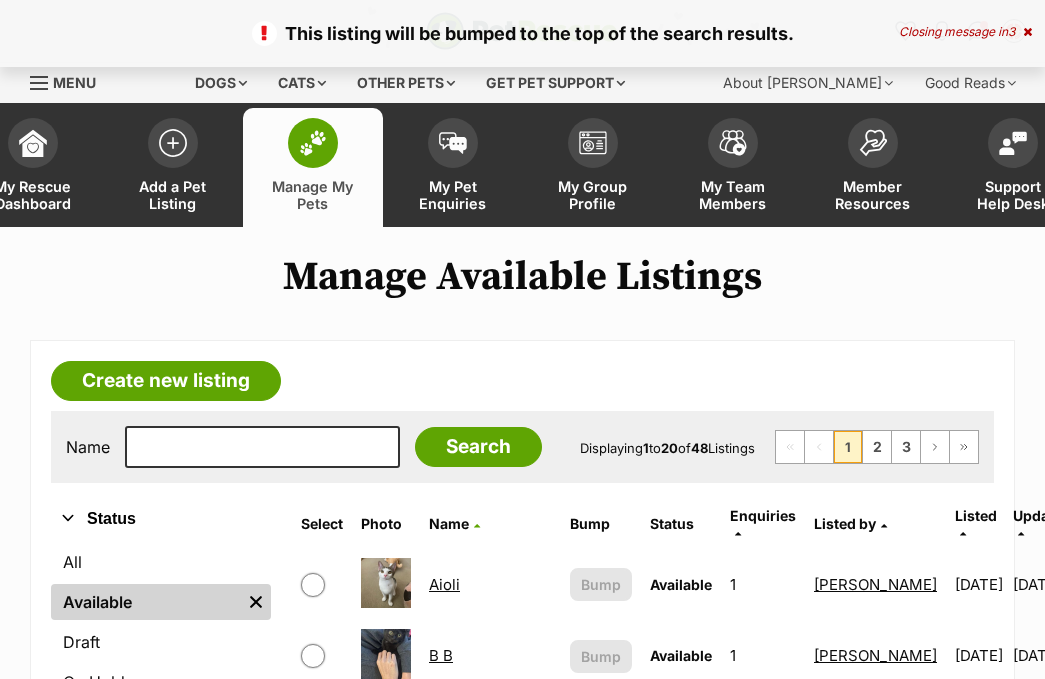 scroll, scrollTop: 1304, scrollLeft: 0, axis: vertical 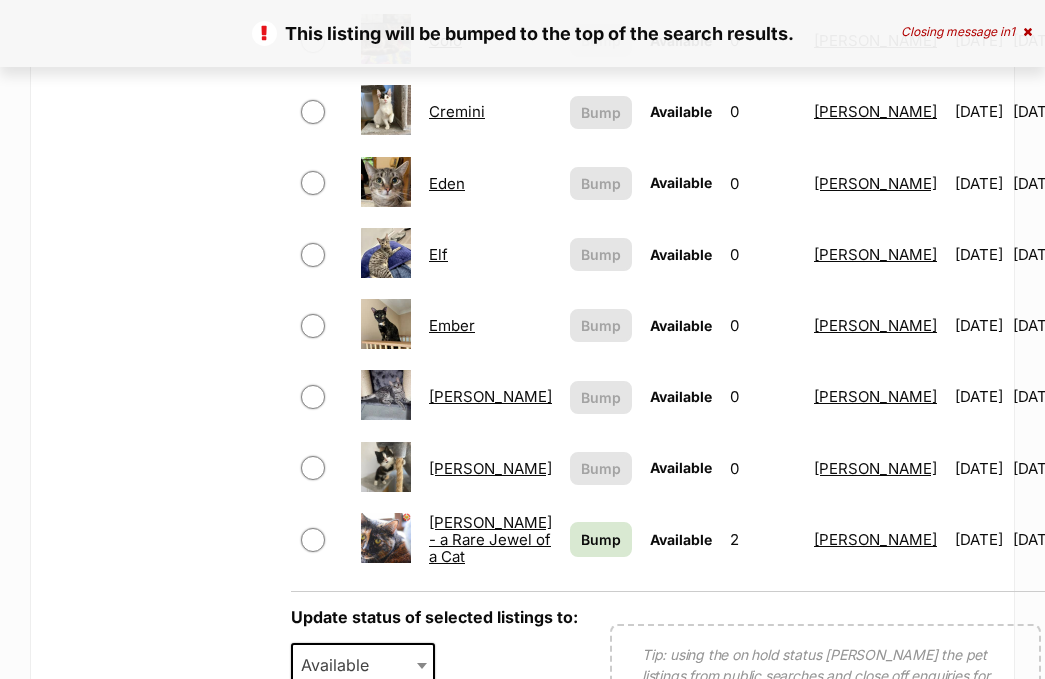 click on "Bump" at bounding box center [601, 539] 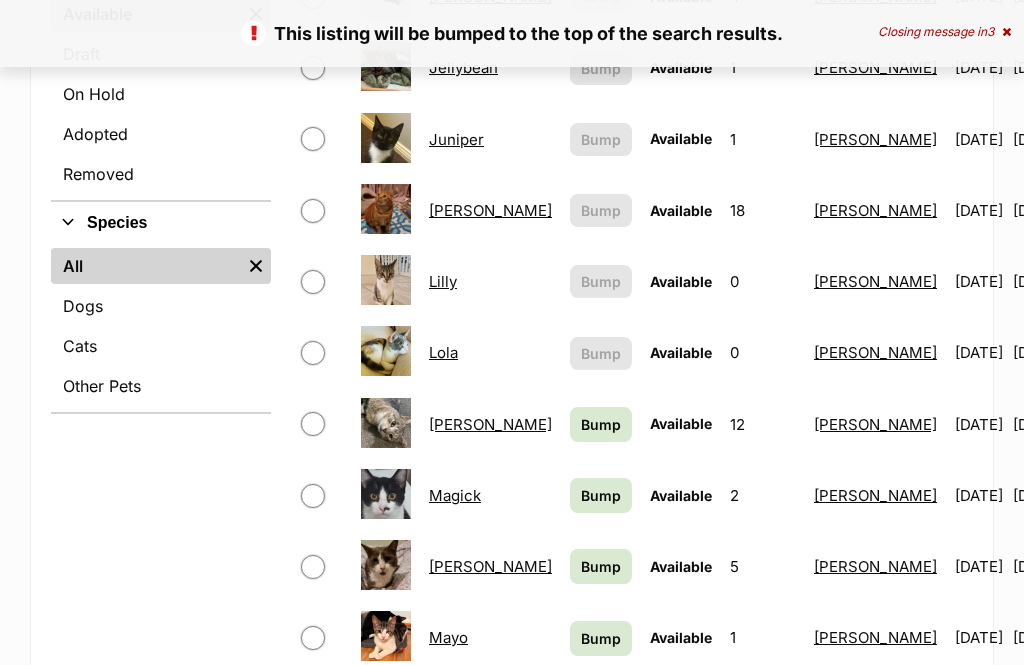 click on "Bump" at bounding box center (601, 424) 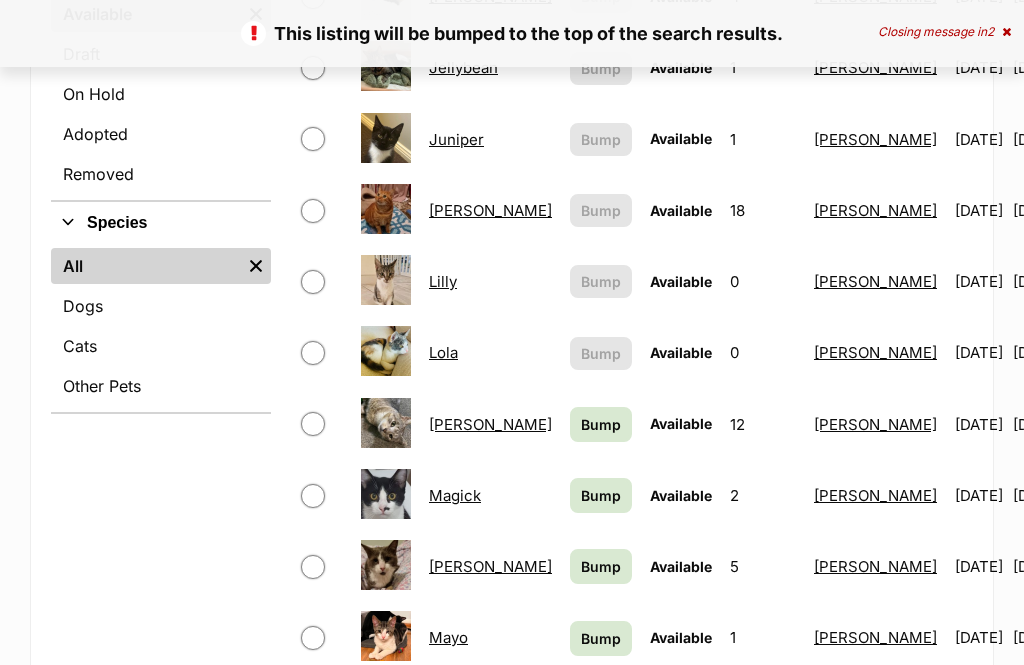 scroll, scrollTop: 588, scrollLeft: 0, axis: vertical 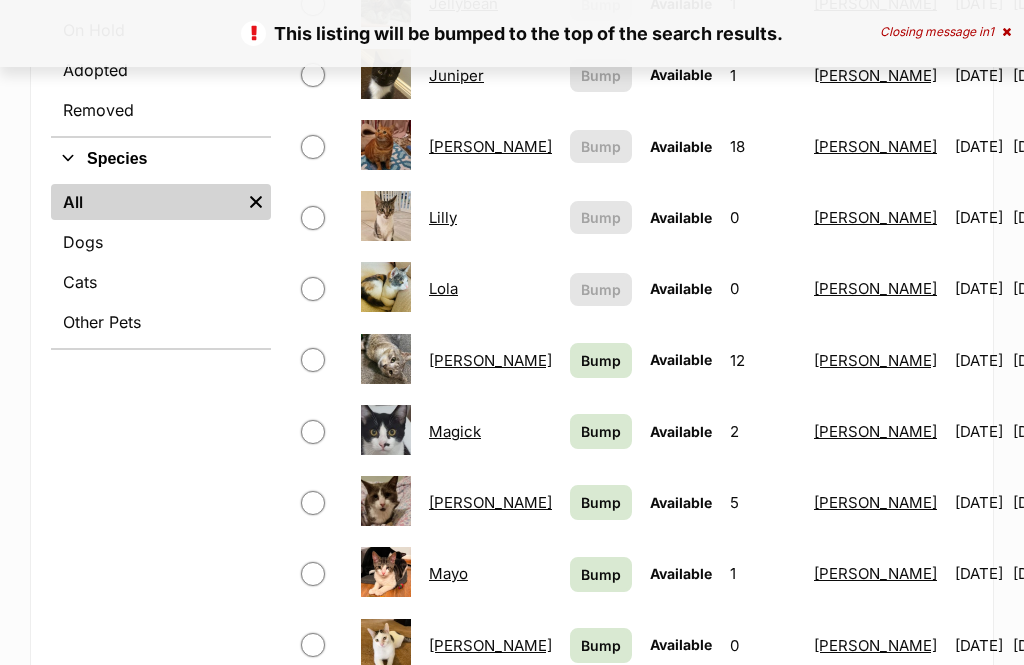 click on "Bump" at bounding box center (601, 502) 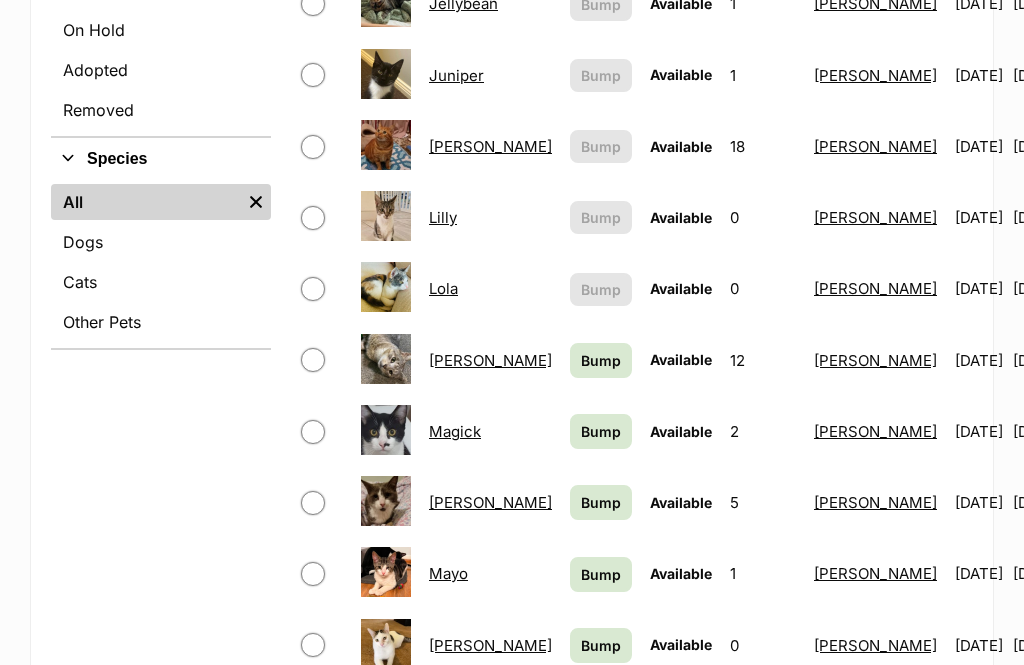 click on "Bump" at bounding box center [601, 574] 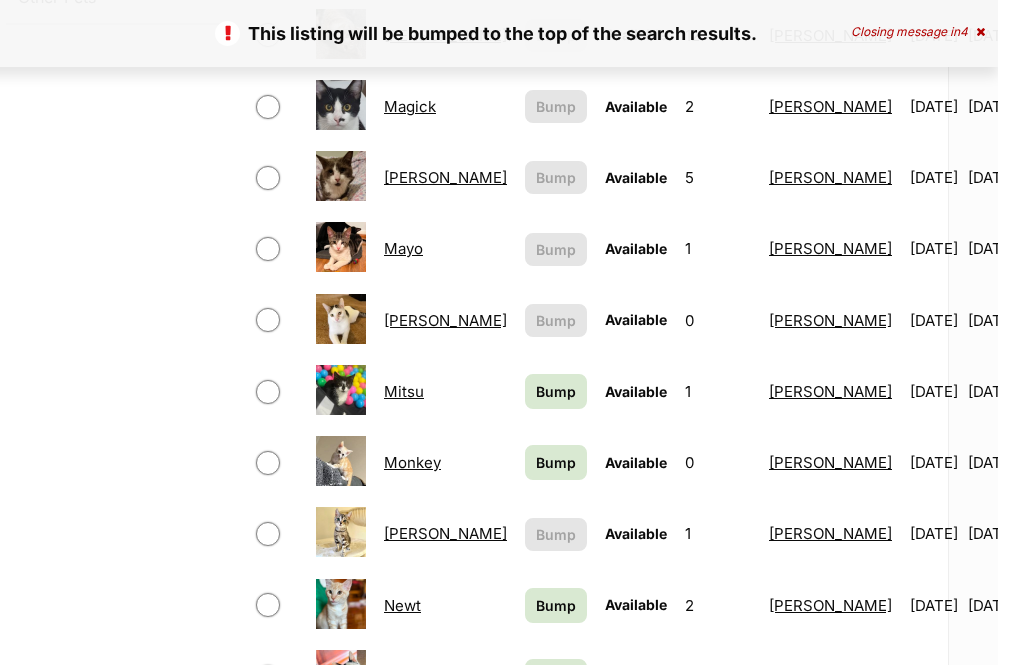 scroll, scrollTop: 1235, scrollLeft: 19, axis: both 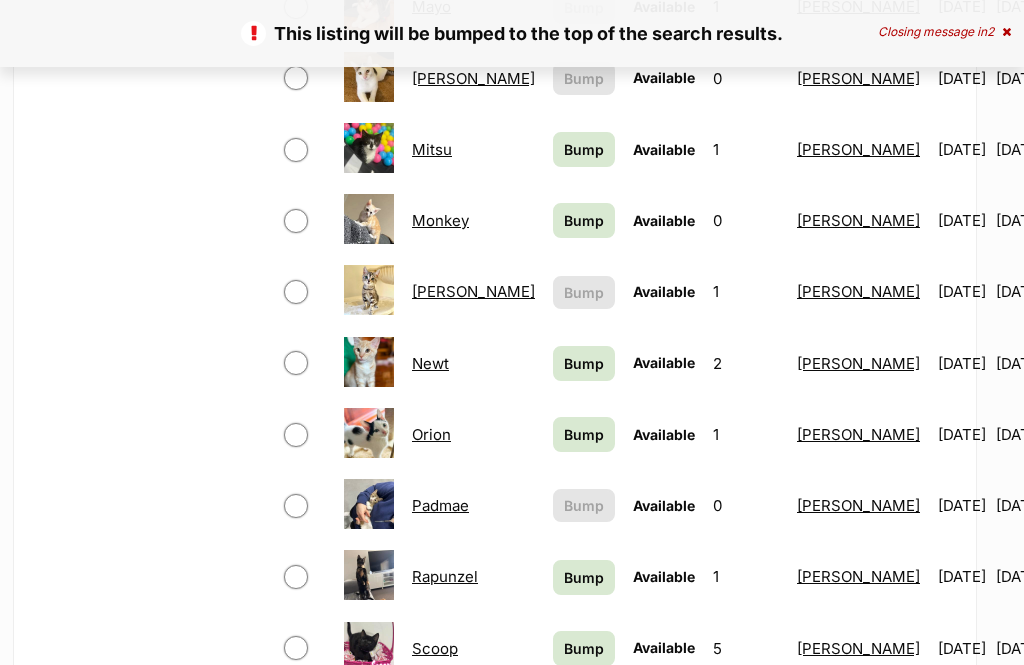 click on "Bump" at bounding box center [584, 149] 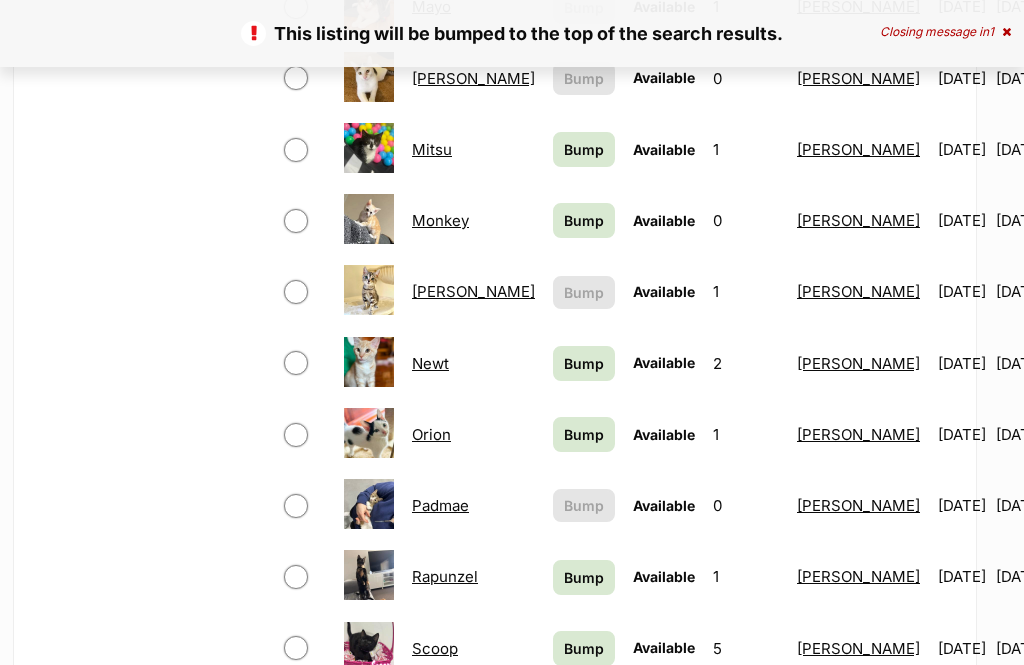 click on "Bump" at bounding box center (584, 220) 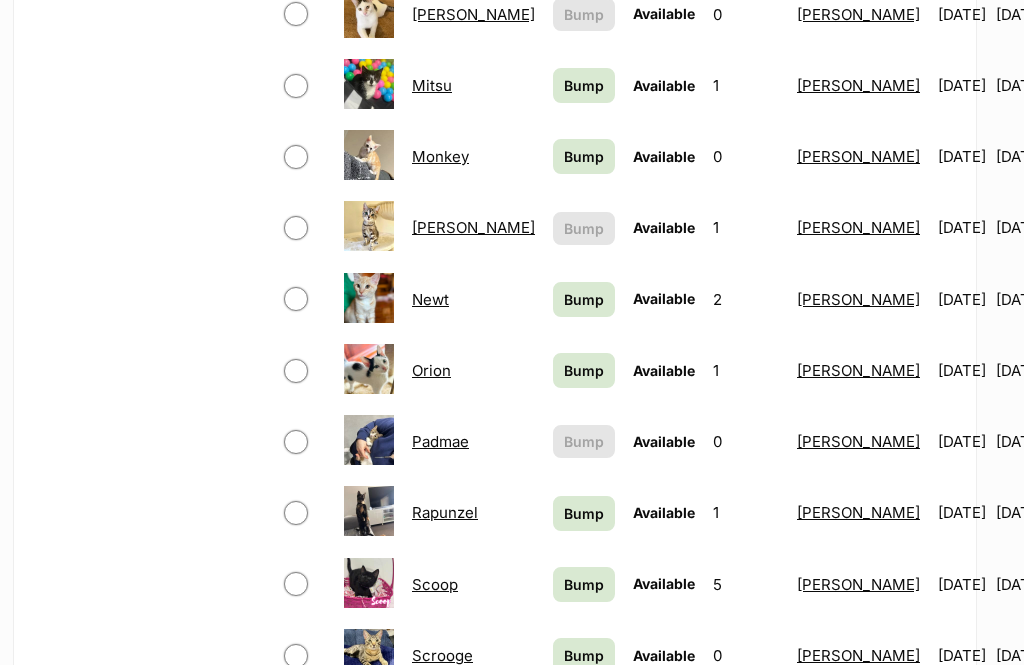 click on "Bump" at bounding box center [584, 299] 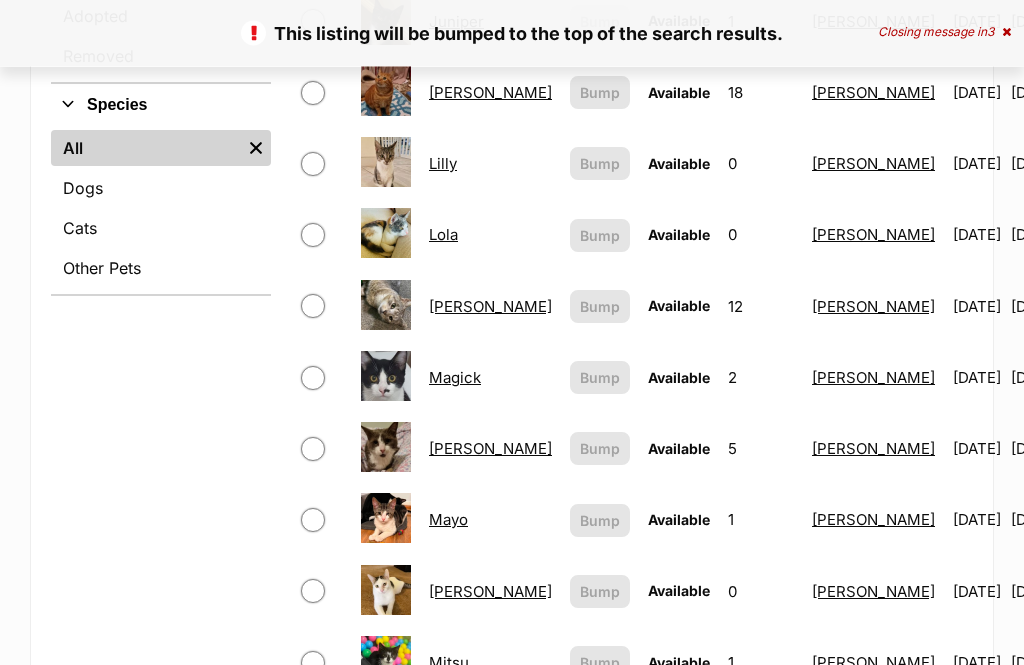 scroll, scrollTop: 790, scrollLeft: 0, axis: vertical 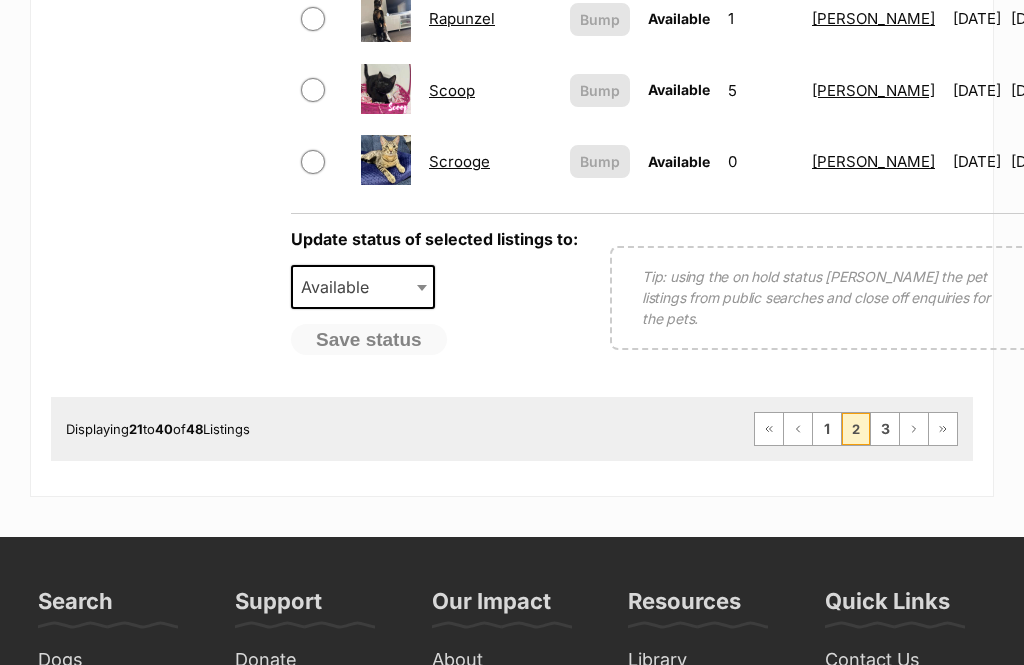 click on "3" at bounding box center [885, 429] 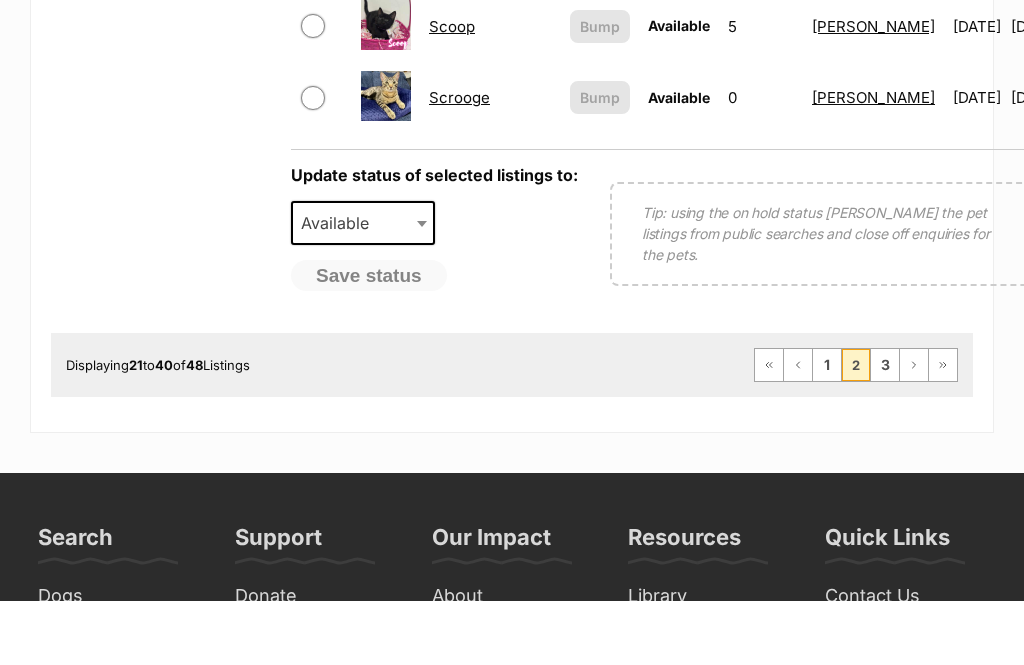 scroll, scrollTop: 1841, scrollLeft: 0, axis: vertical 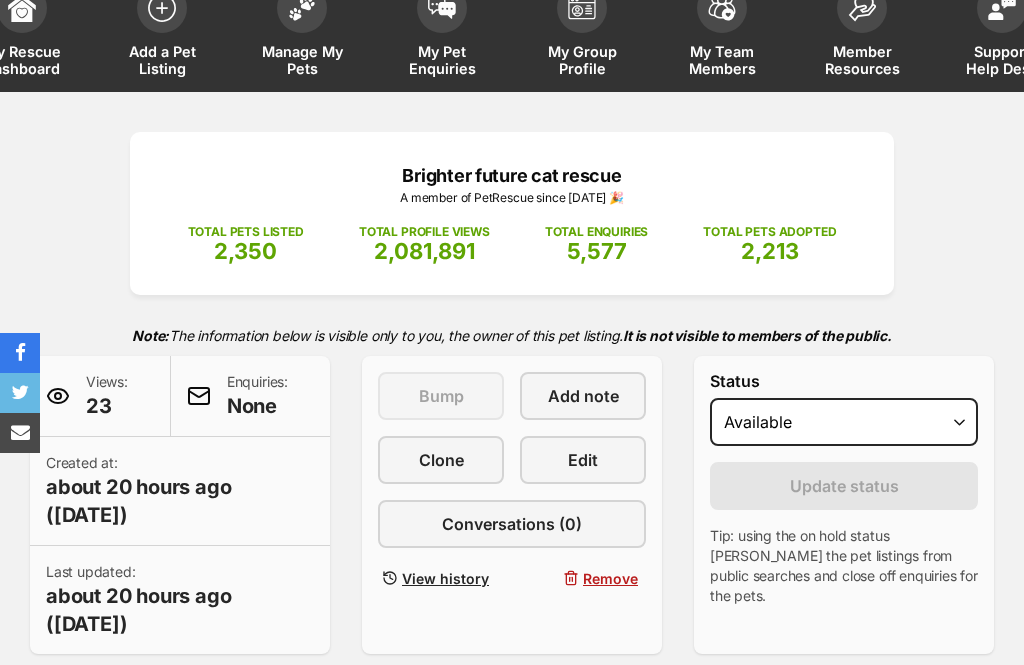 select on "on_hold" 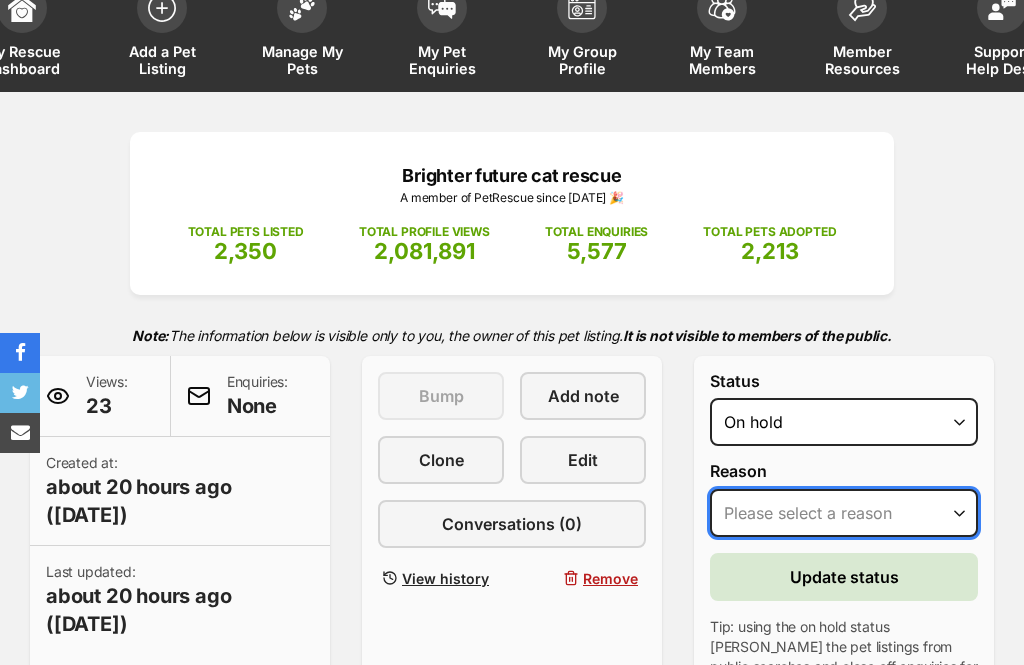 click on "Please select a reason
Medical reasons
Reviewing applications
Adoption pending
Other" at bounding box center (844, 513) 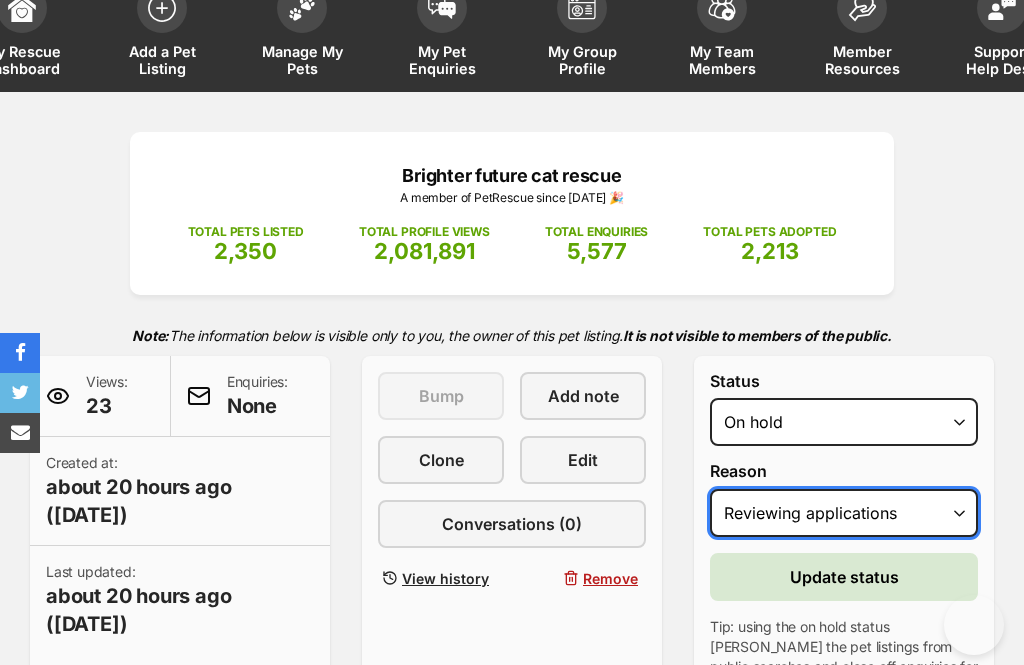 scroll, scrollTop: 0, scrollLeft: 0, axis: both 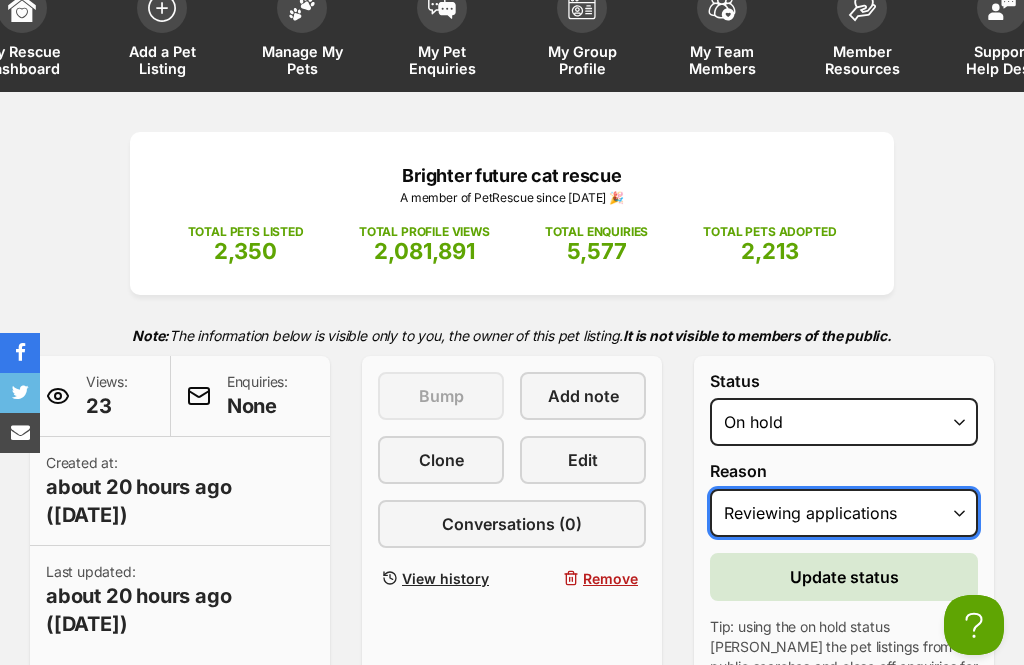 click on "Please select a reason
Medical reasons
Reviewing applications
Adoption pending
Other" at bounding box center (844, 513) 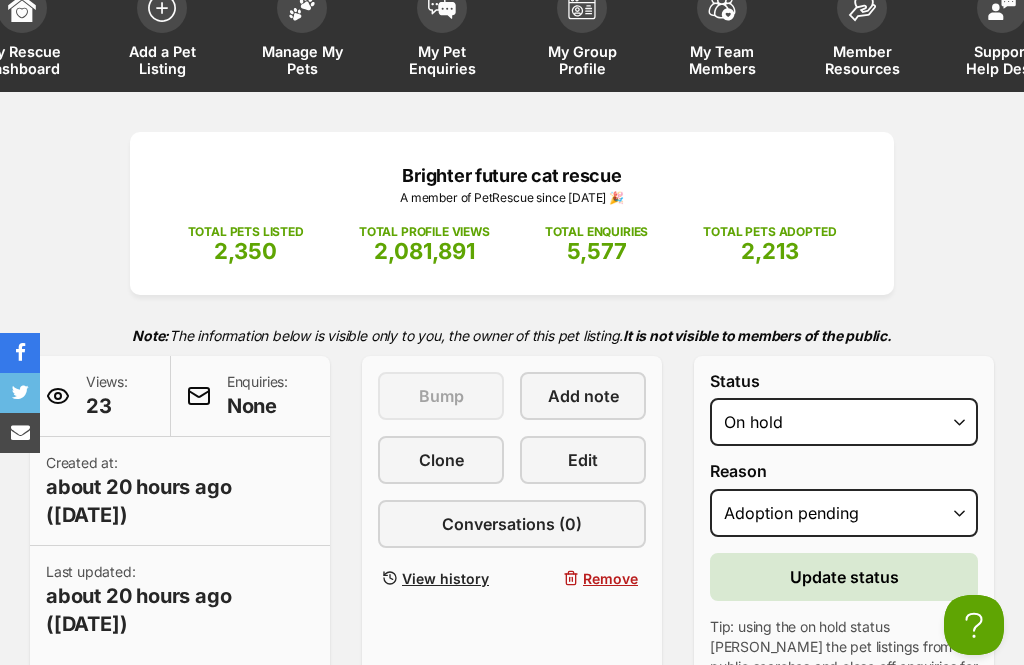 click on "Update status" at bounding box center (844, 577) 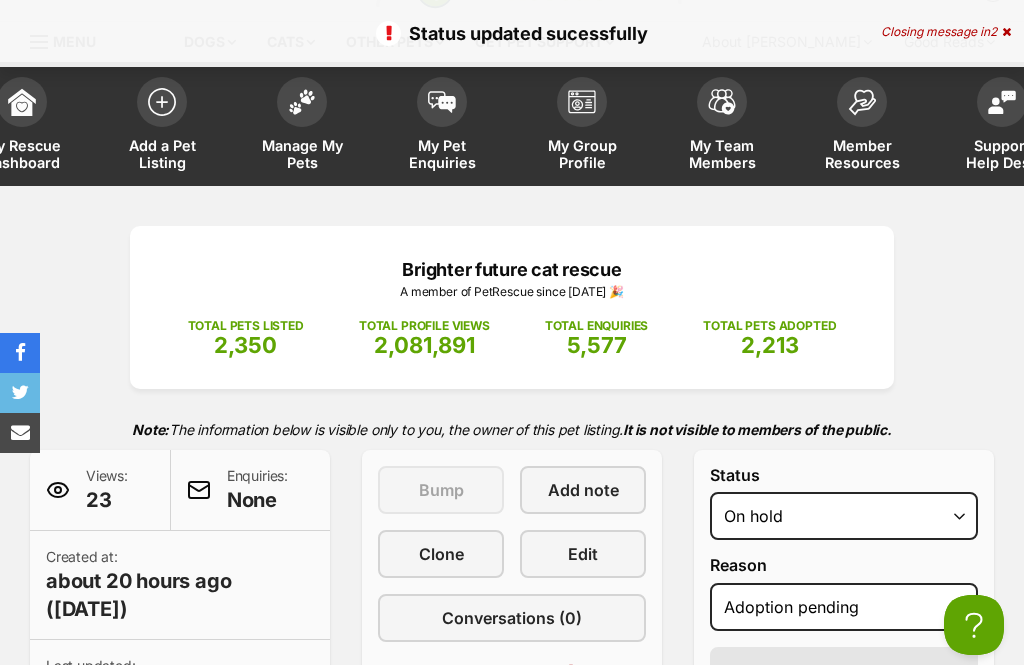 scroll, scrollTop: 0, scrollLeft: 0, axis: both 